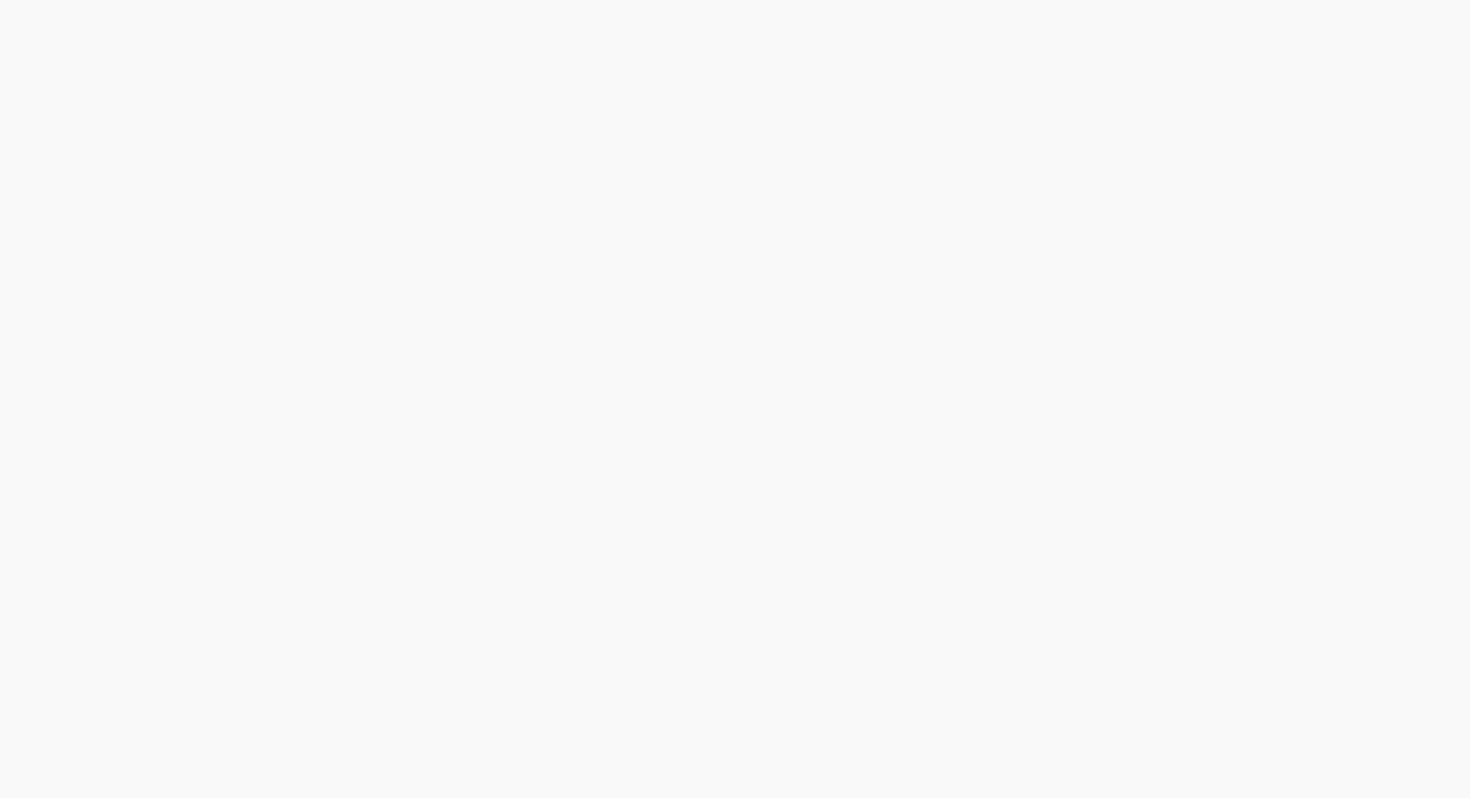 scroll, scrollTop: 0, scrollLeft: 0, axis: both 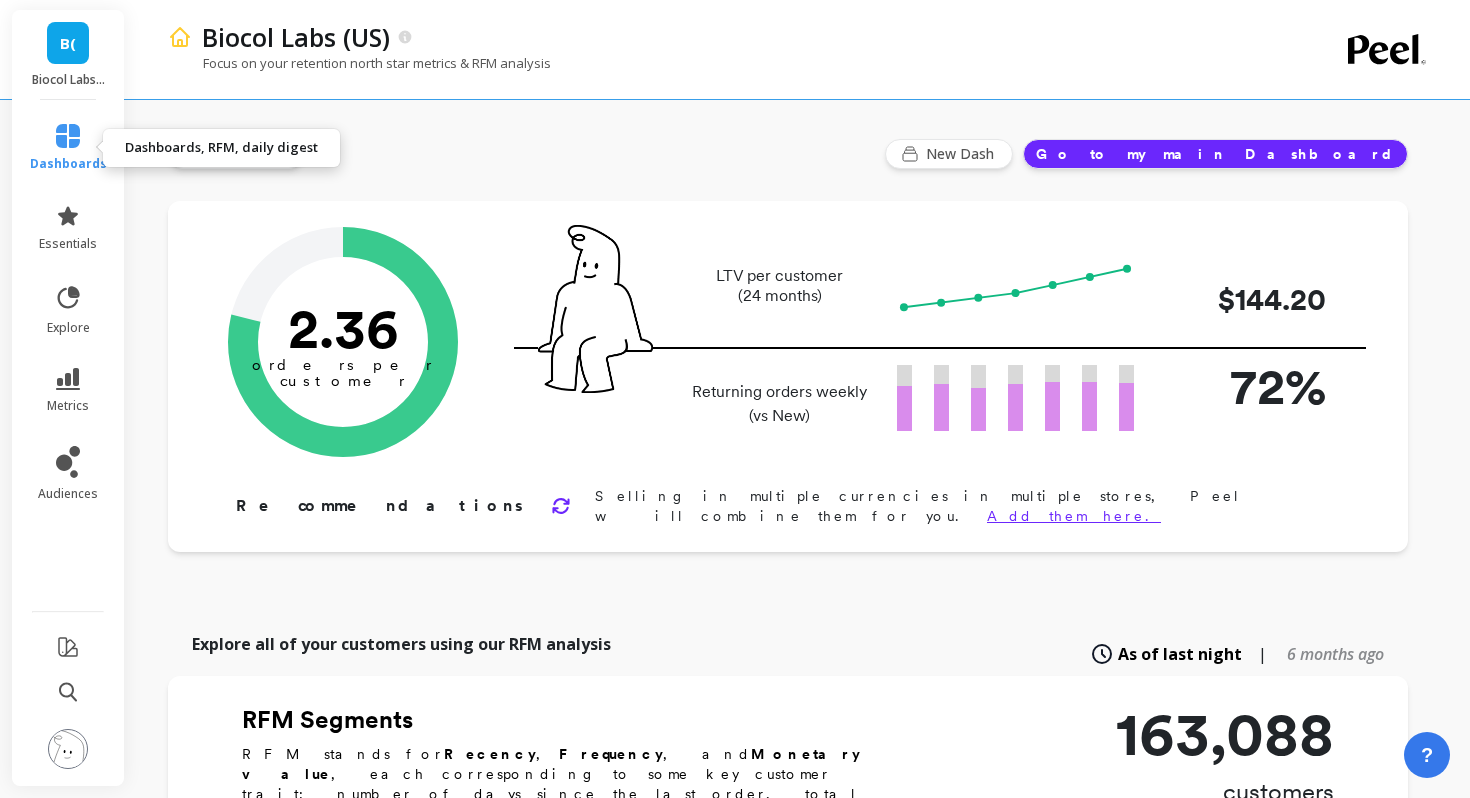 click at bounding box center (68, 136) 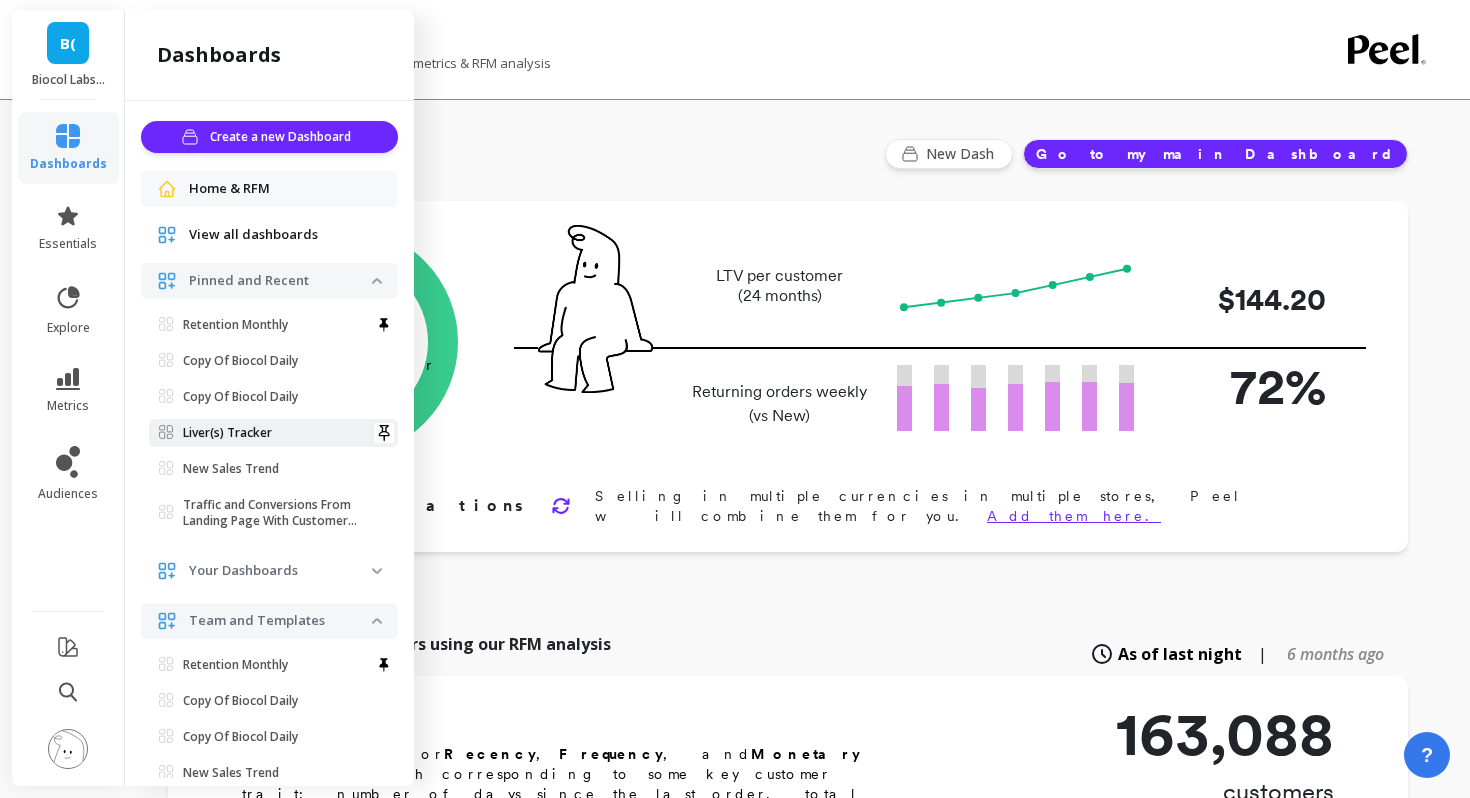 click on "Liver(s) Tracker" at bounding box center (235, 325) 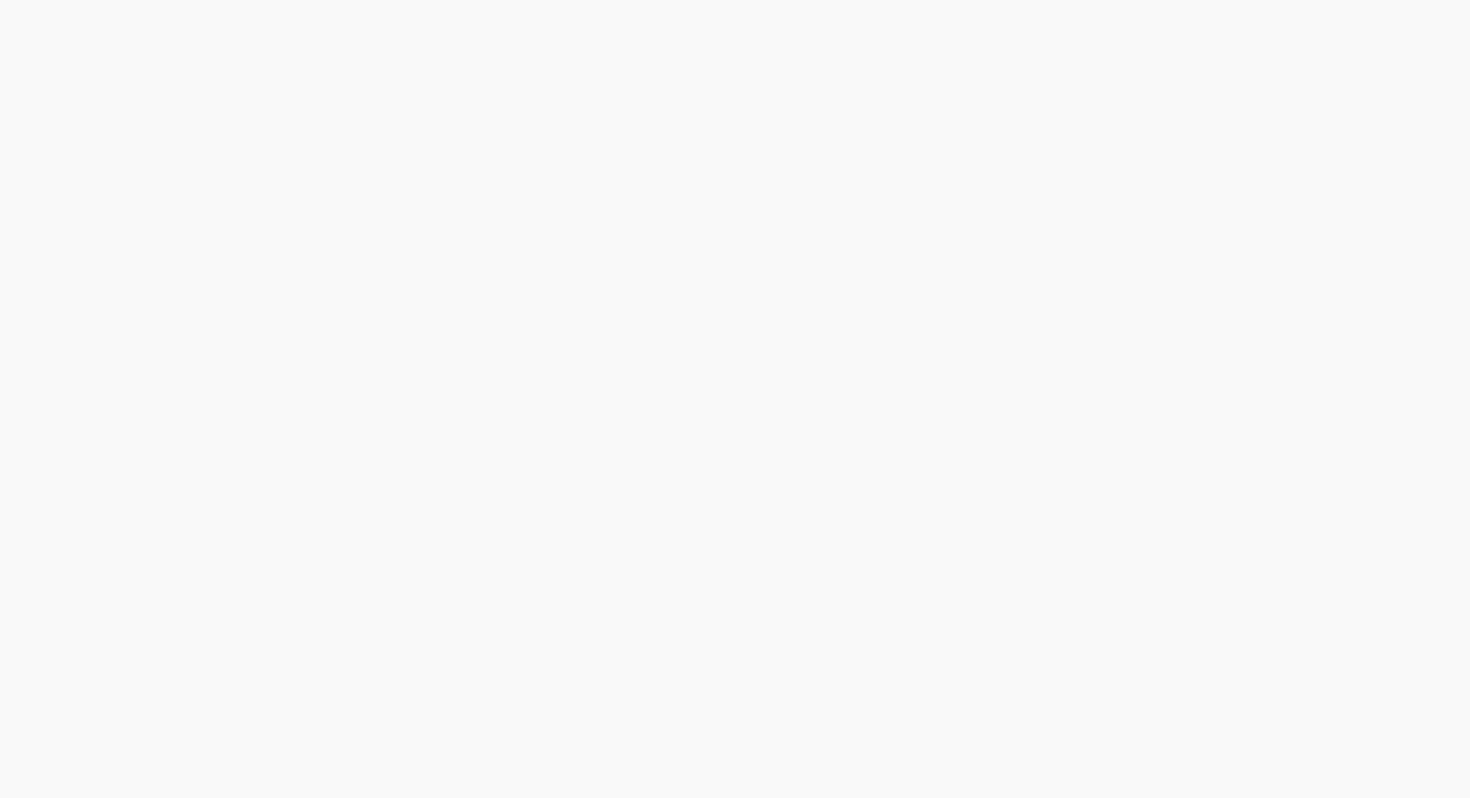scroll, scrollTop: 0, scrollLeft: 0, axis: both 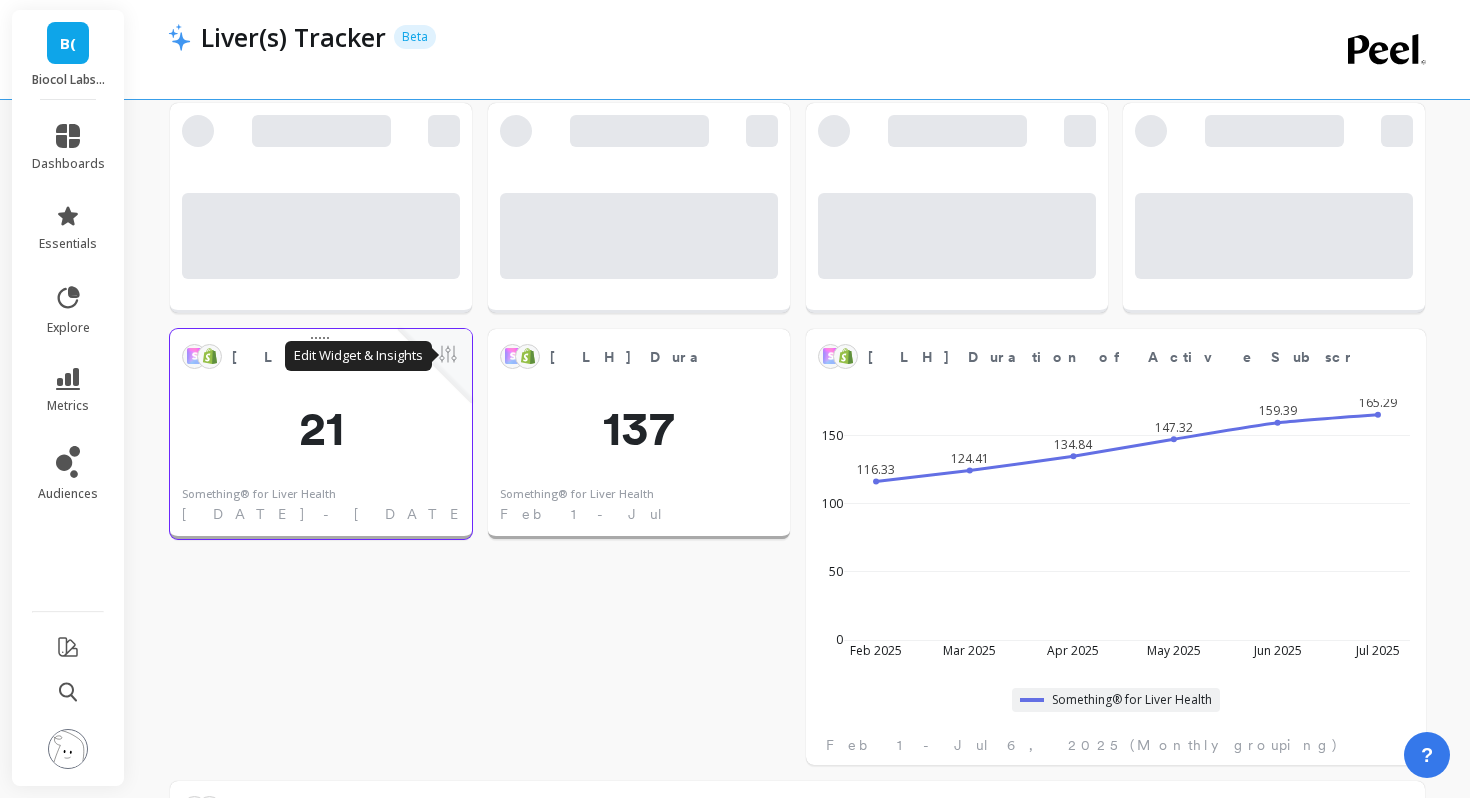 click at bounding box center (448, 356) 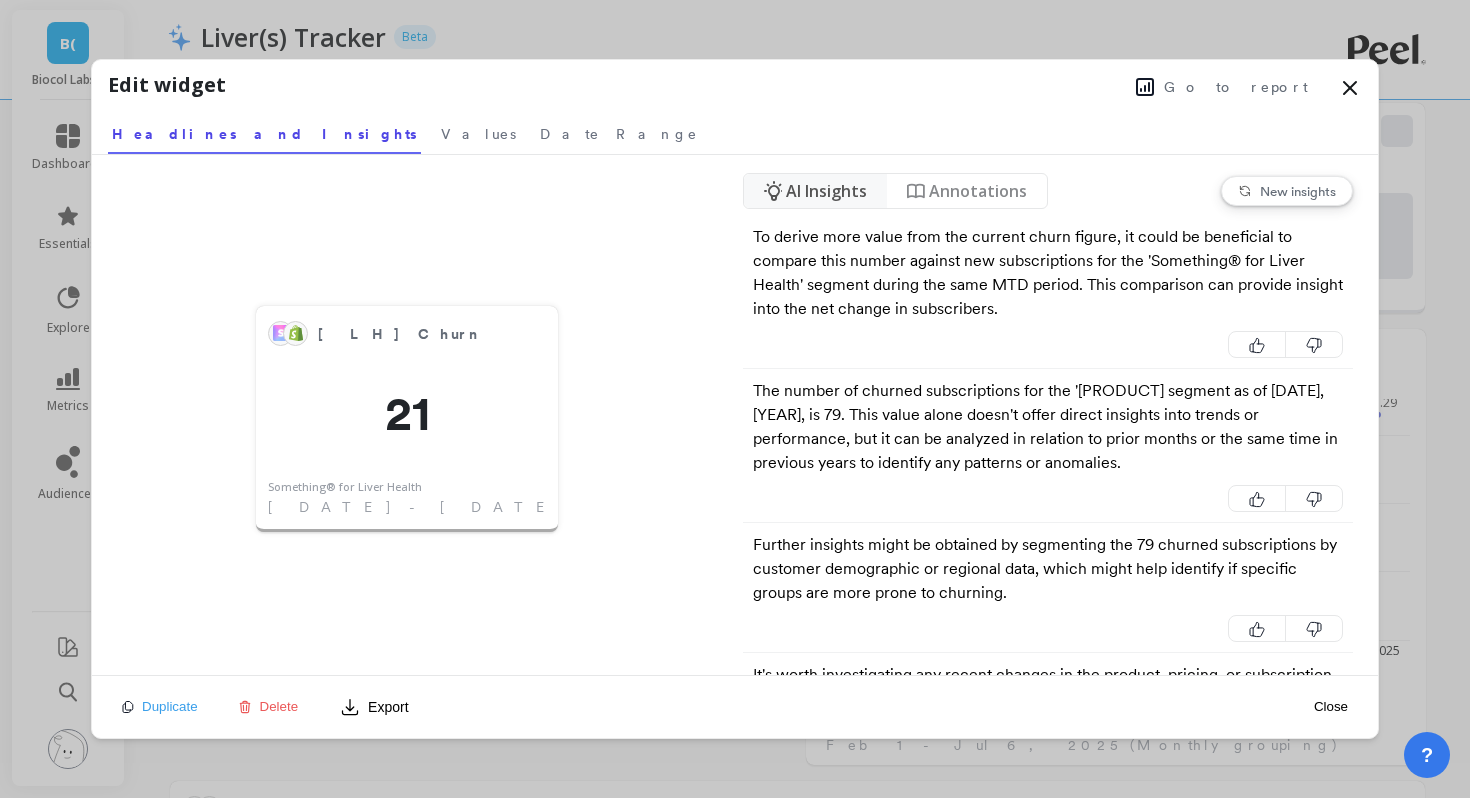 click on "Go to report" at bounding box center (1236, 87) 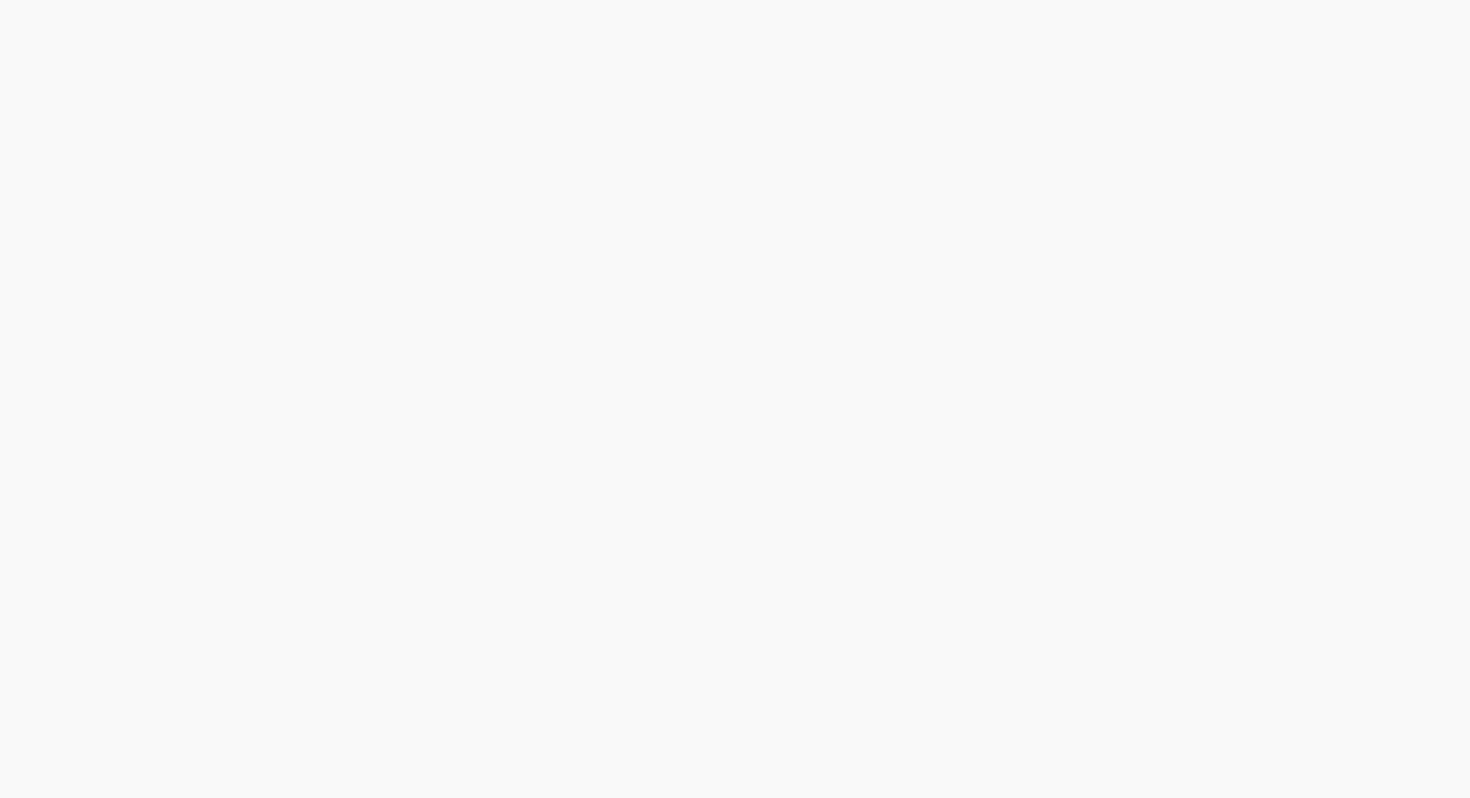 scroll, scrollTop: 0, scrollLeft: 0, axis: both 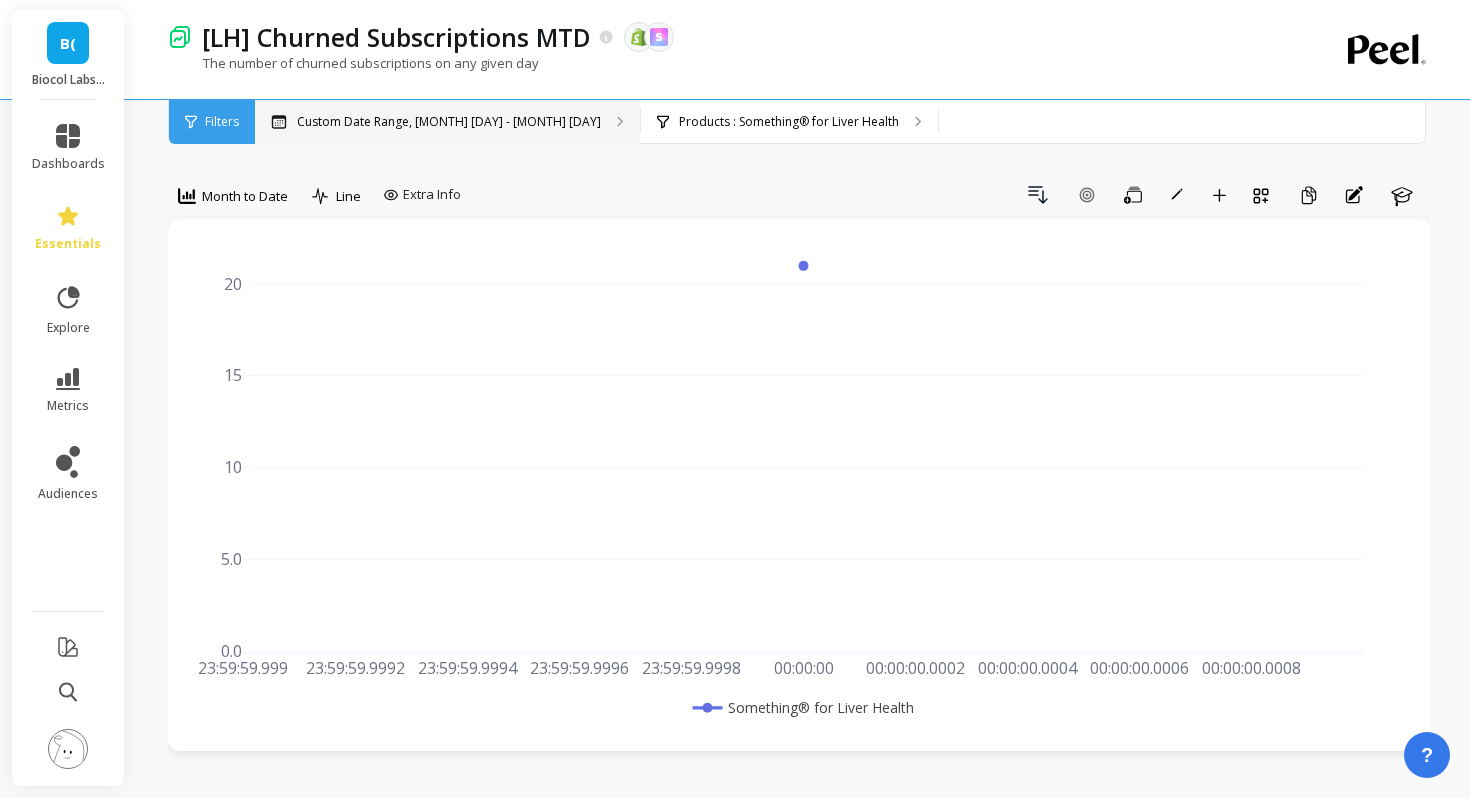 click at bounding box center (620, 121) 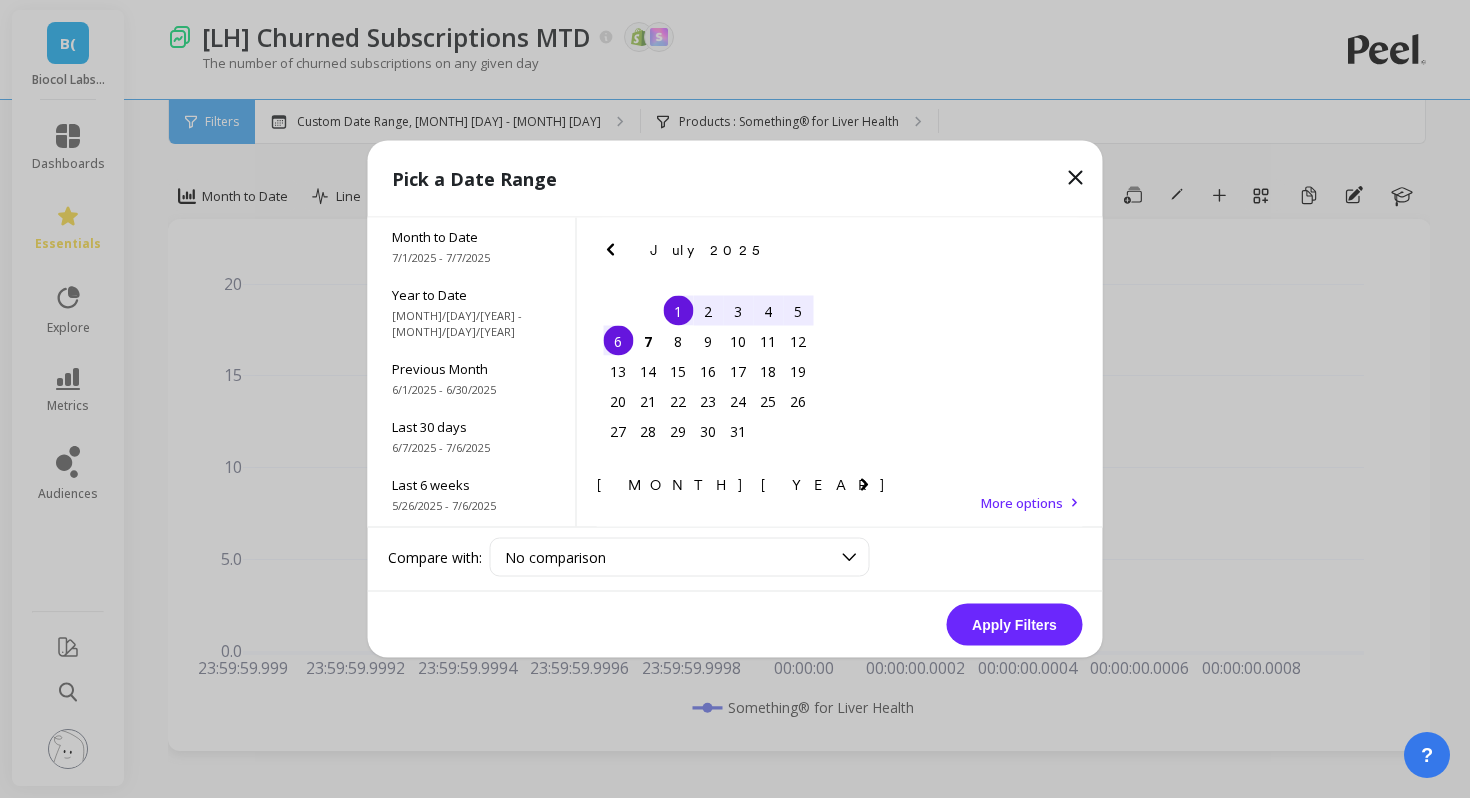 click on "4" at bounding box center [768, 311] 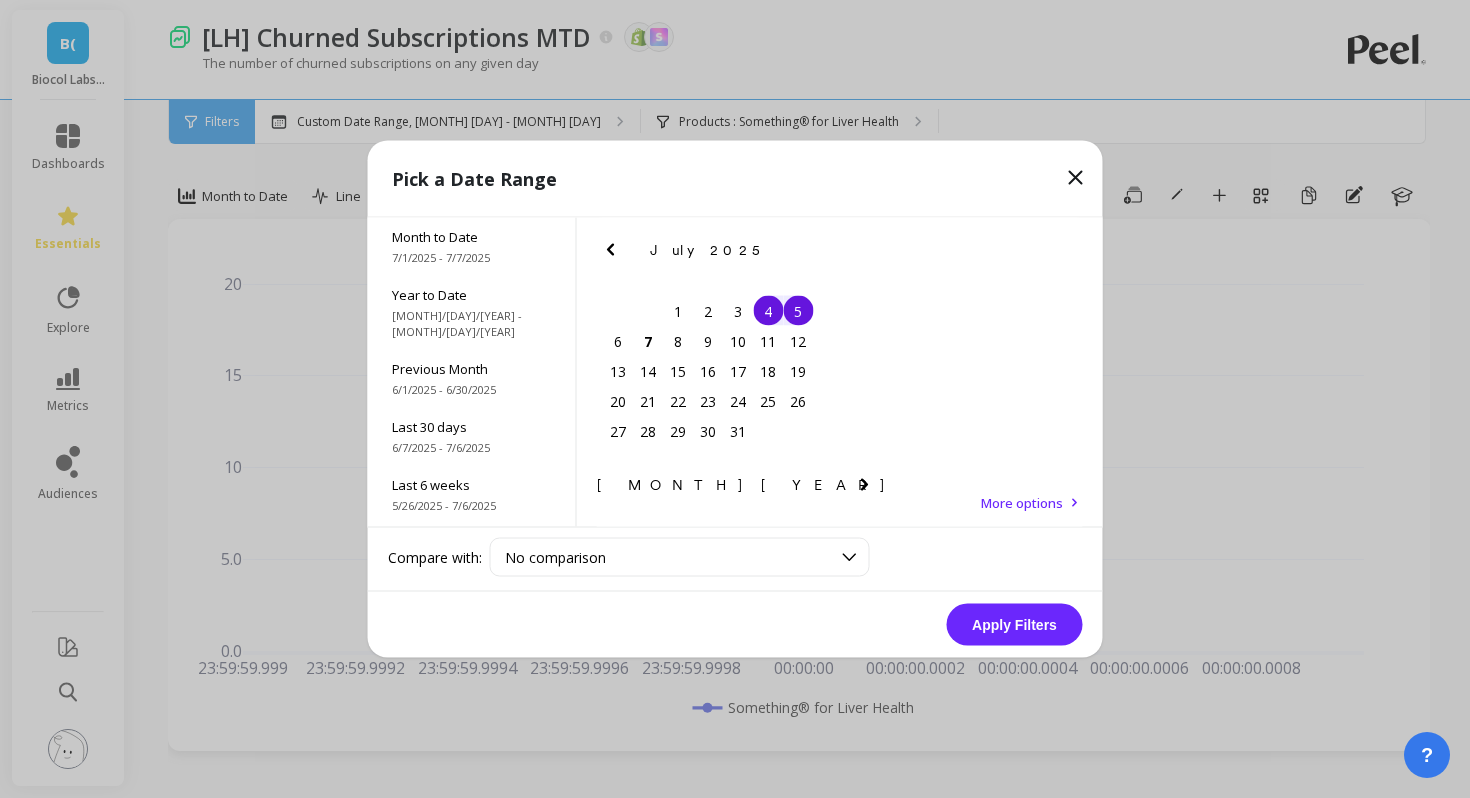 click on "5" at bounding box center [798, 311] 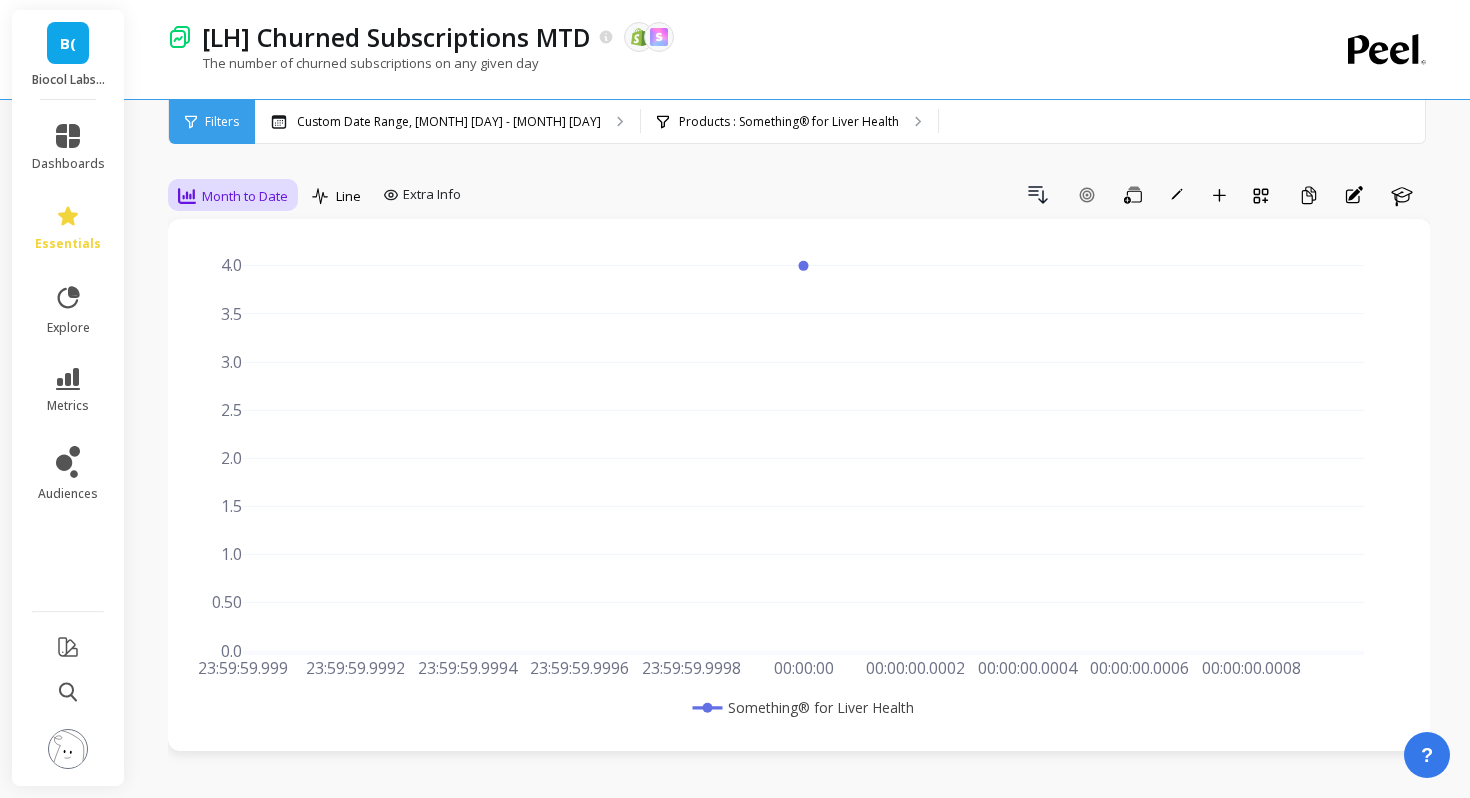 click on "Month to Date" at bounding box center (245, 196) 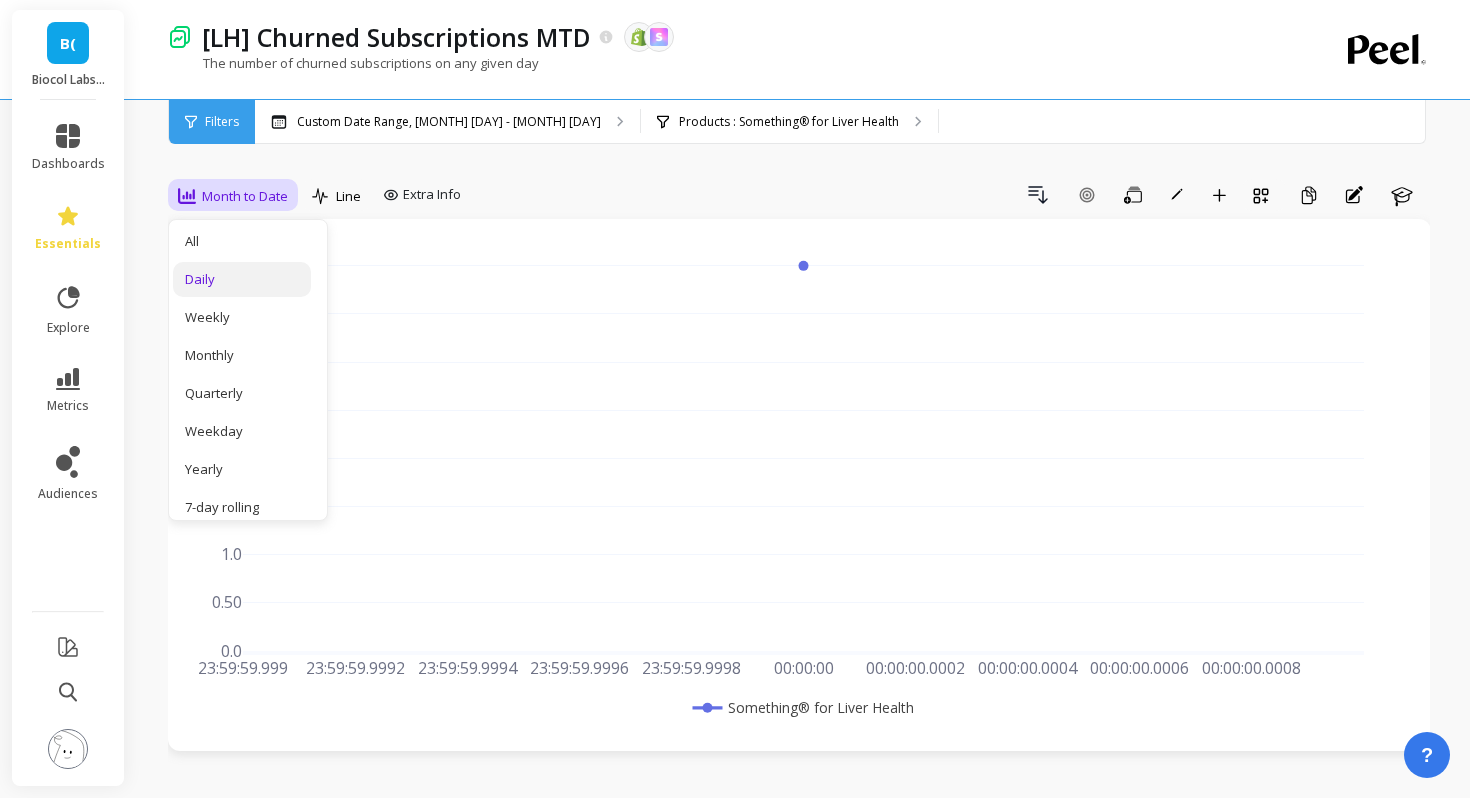 click on "Daily" at bounding box center (242, 279) 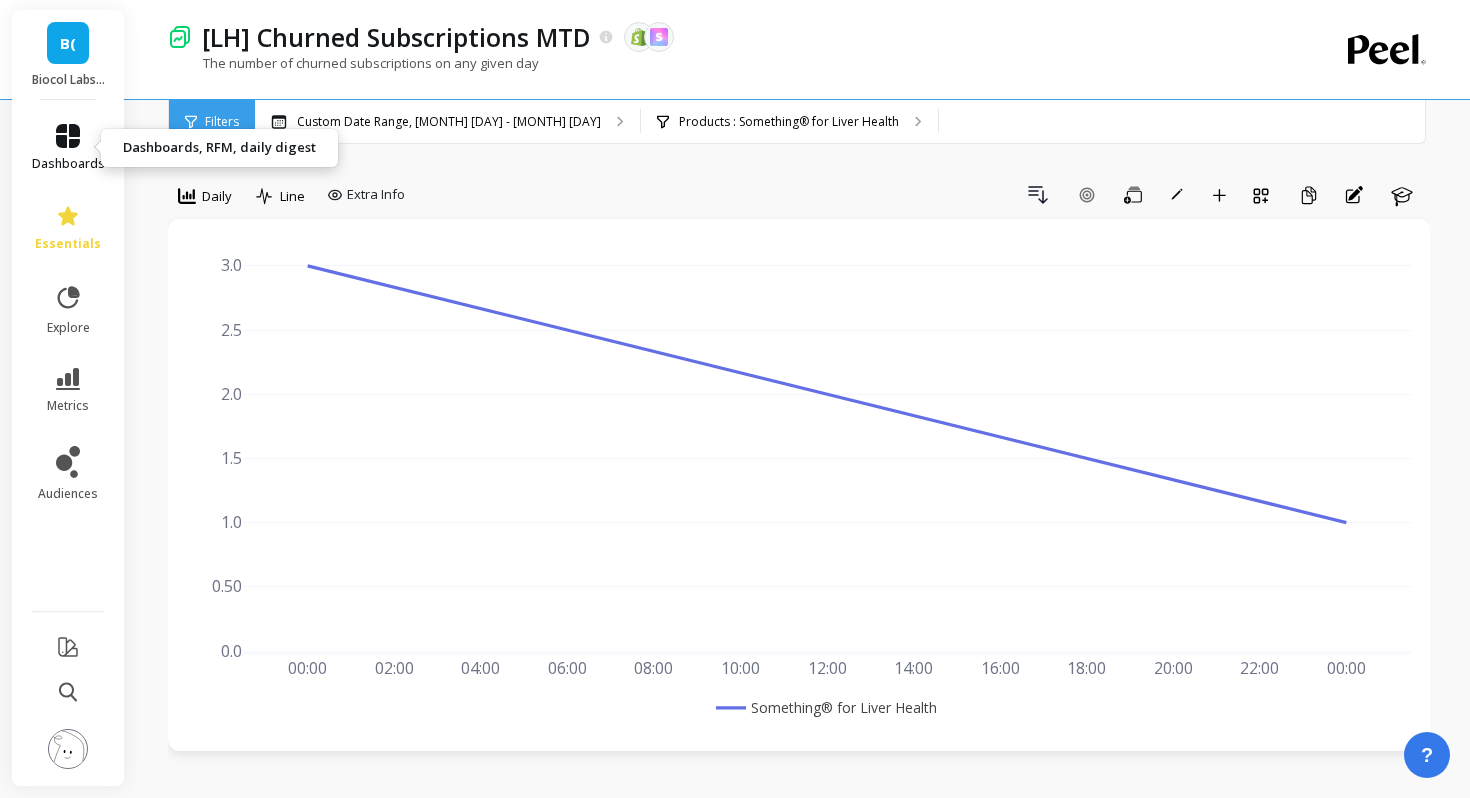 click at bounding box center (68, 136) 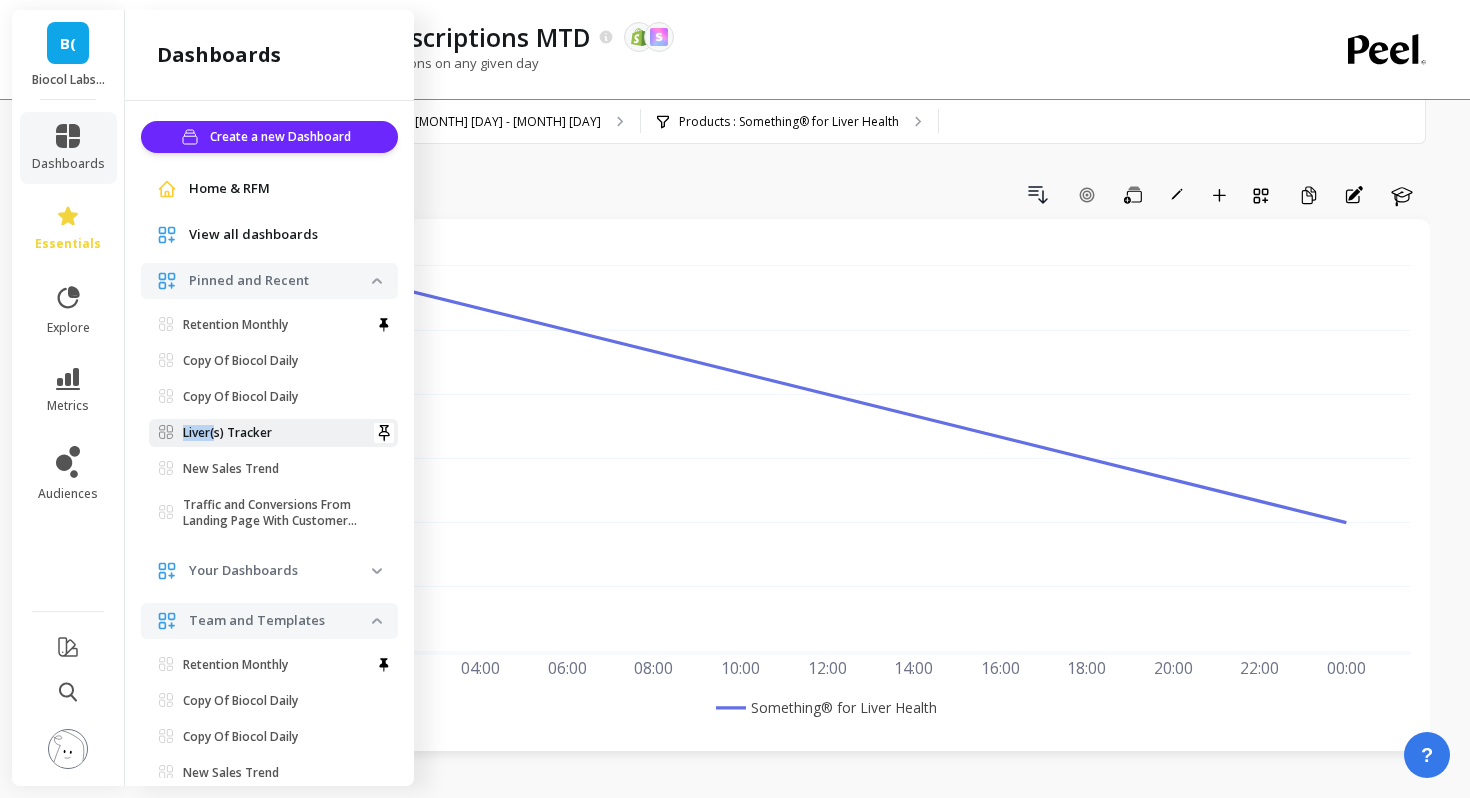 click on "Liver(s) Tracker" at bounding box center [273, 325] 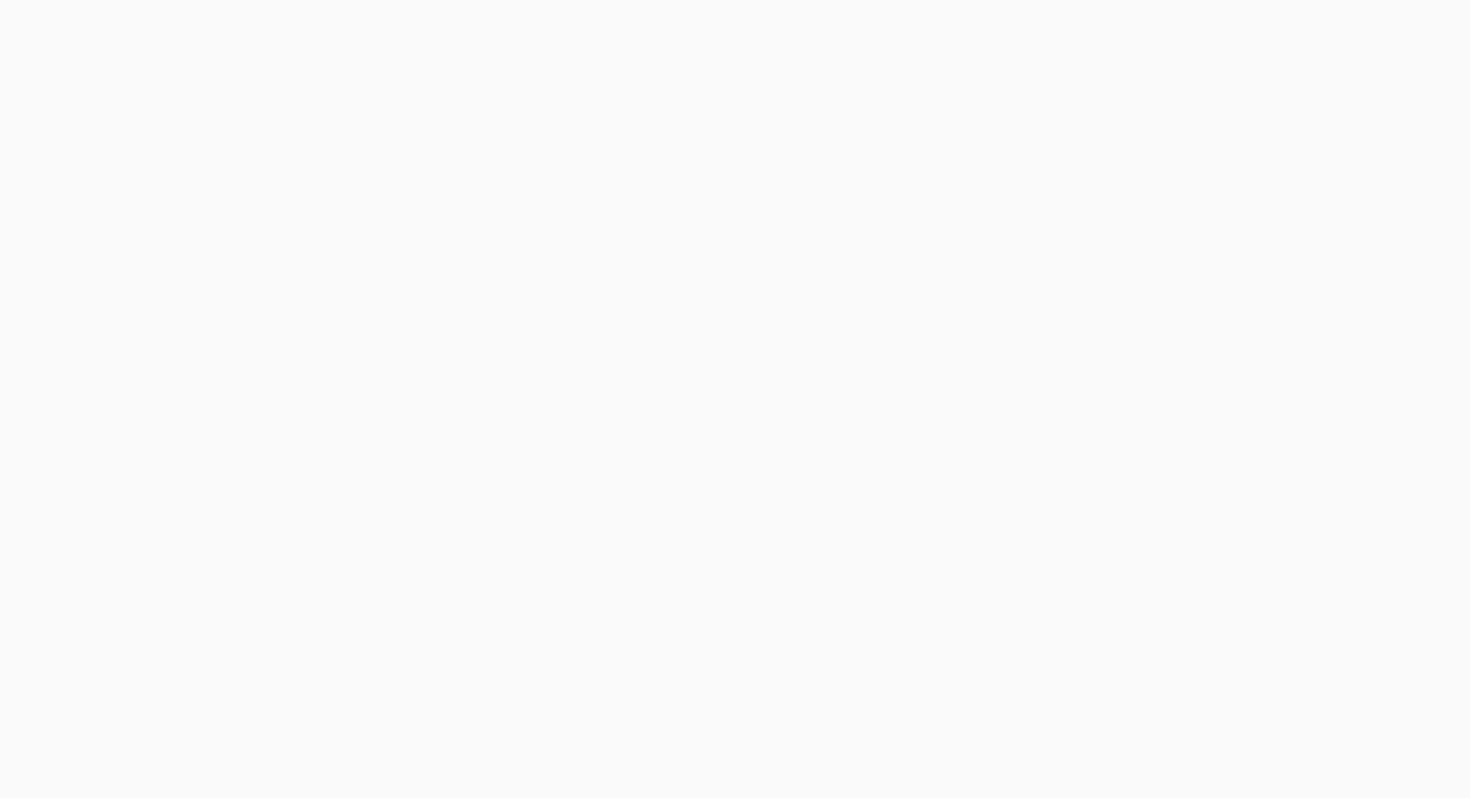 scroll, scrollTop: 0, scrollLeft: 0, axis: both 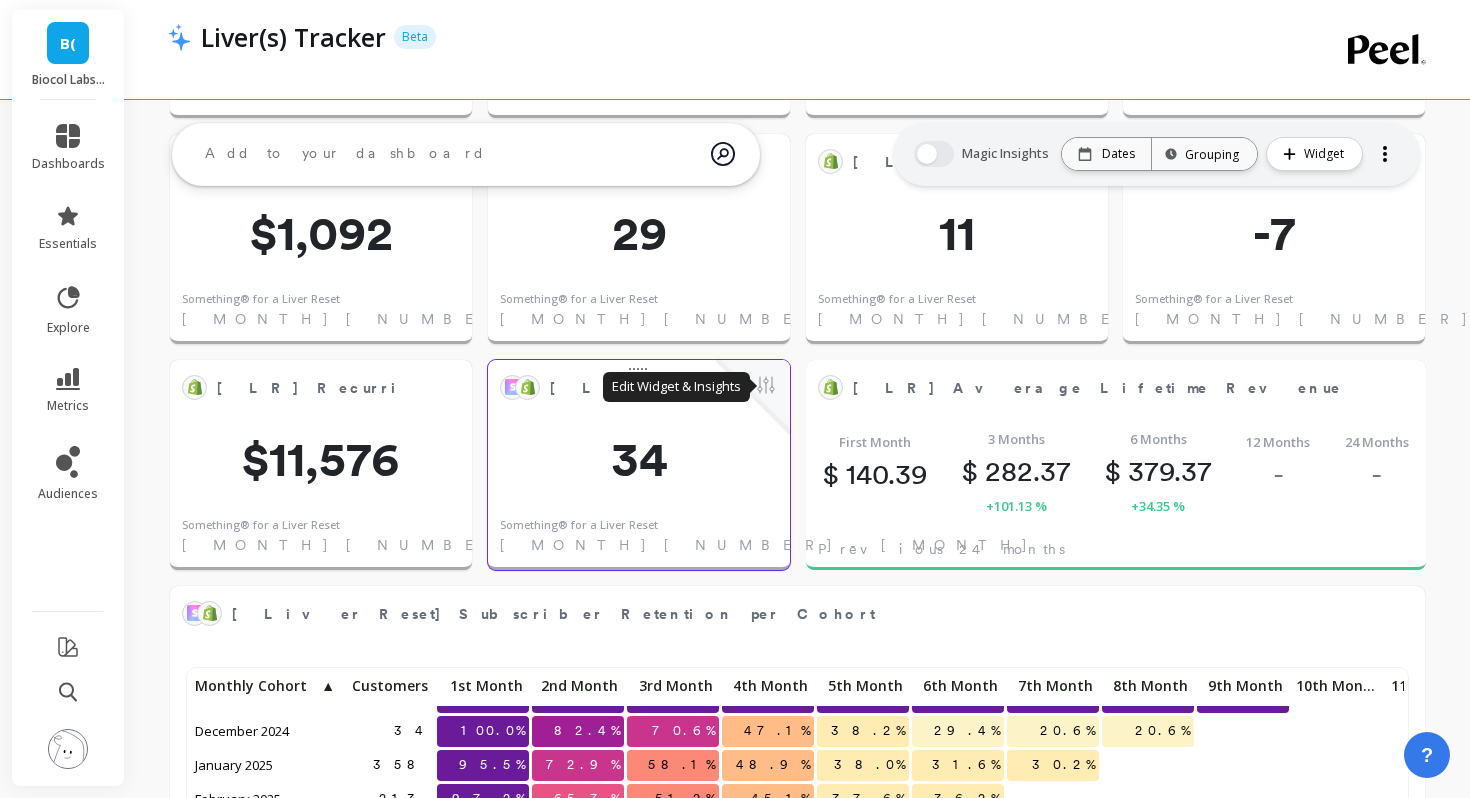 click at bounding box center (766, 387) 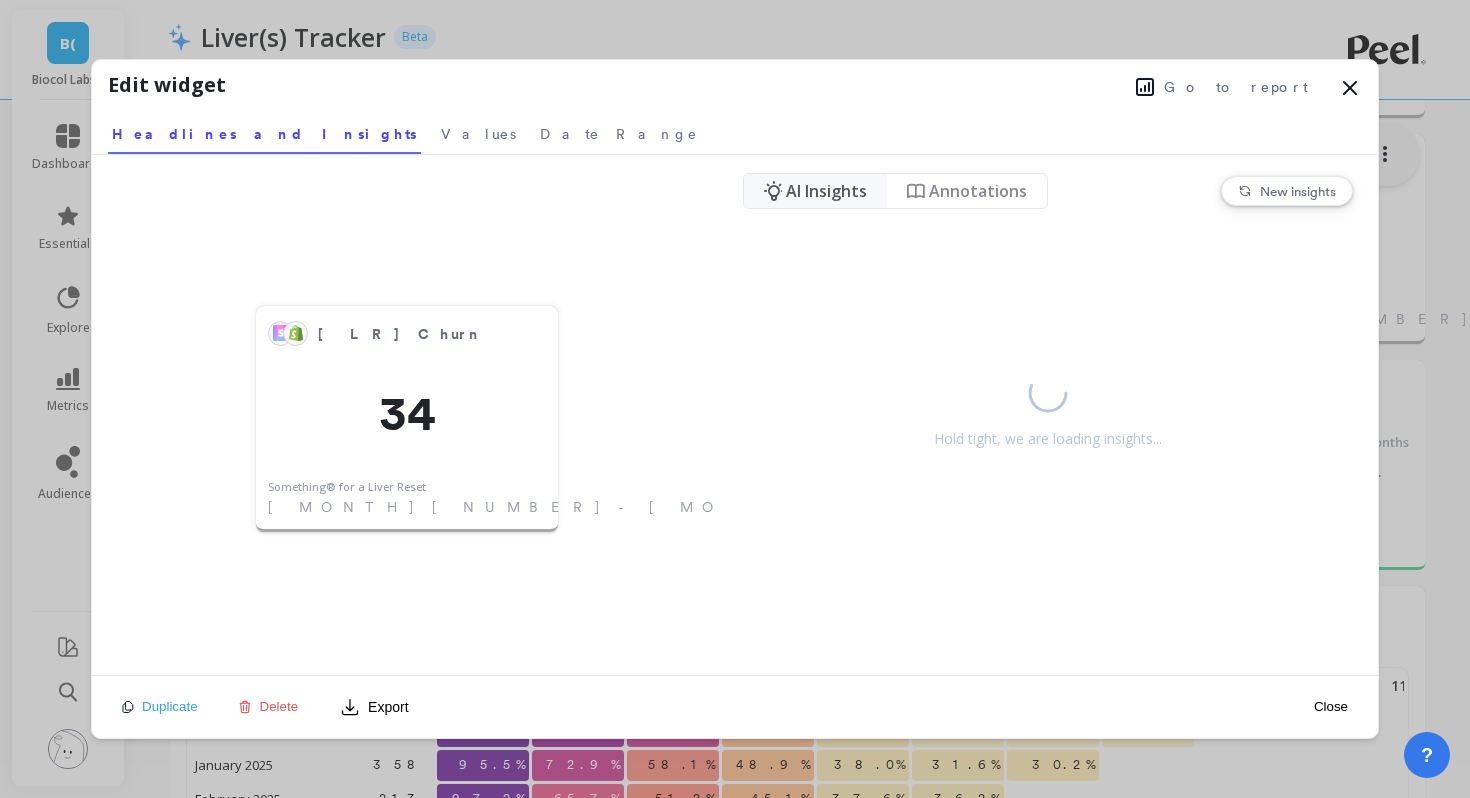 click on "Go to report" at bounding box center (1236, 87) 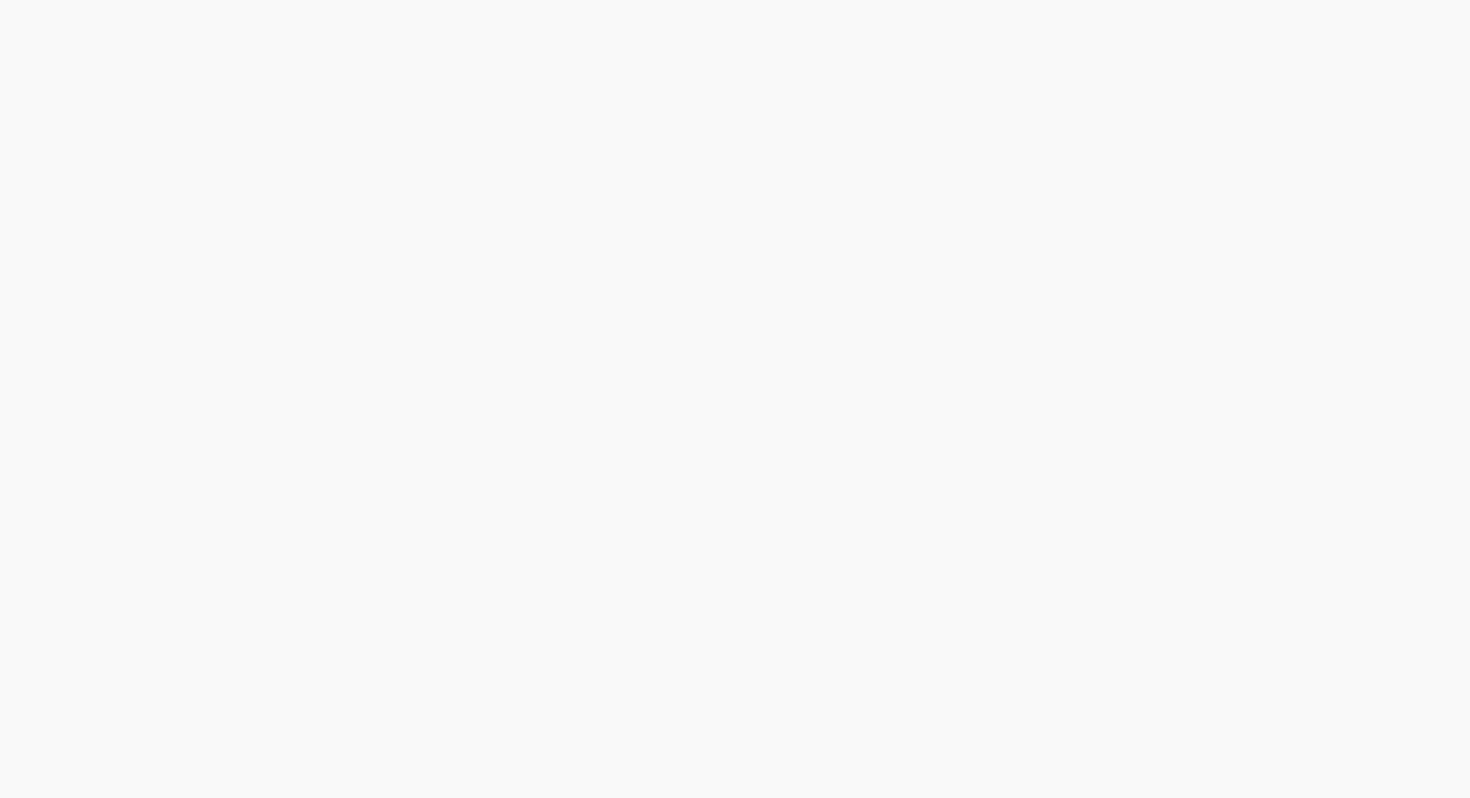 scroll, scrollTop: 0, scrollLeft: 0, axis: both 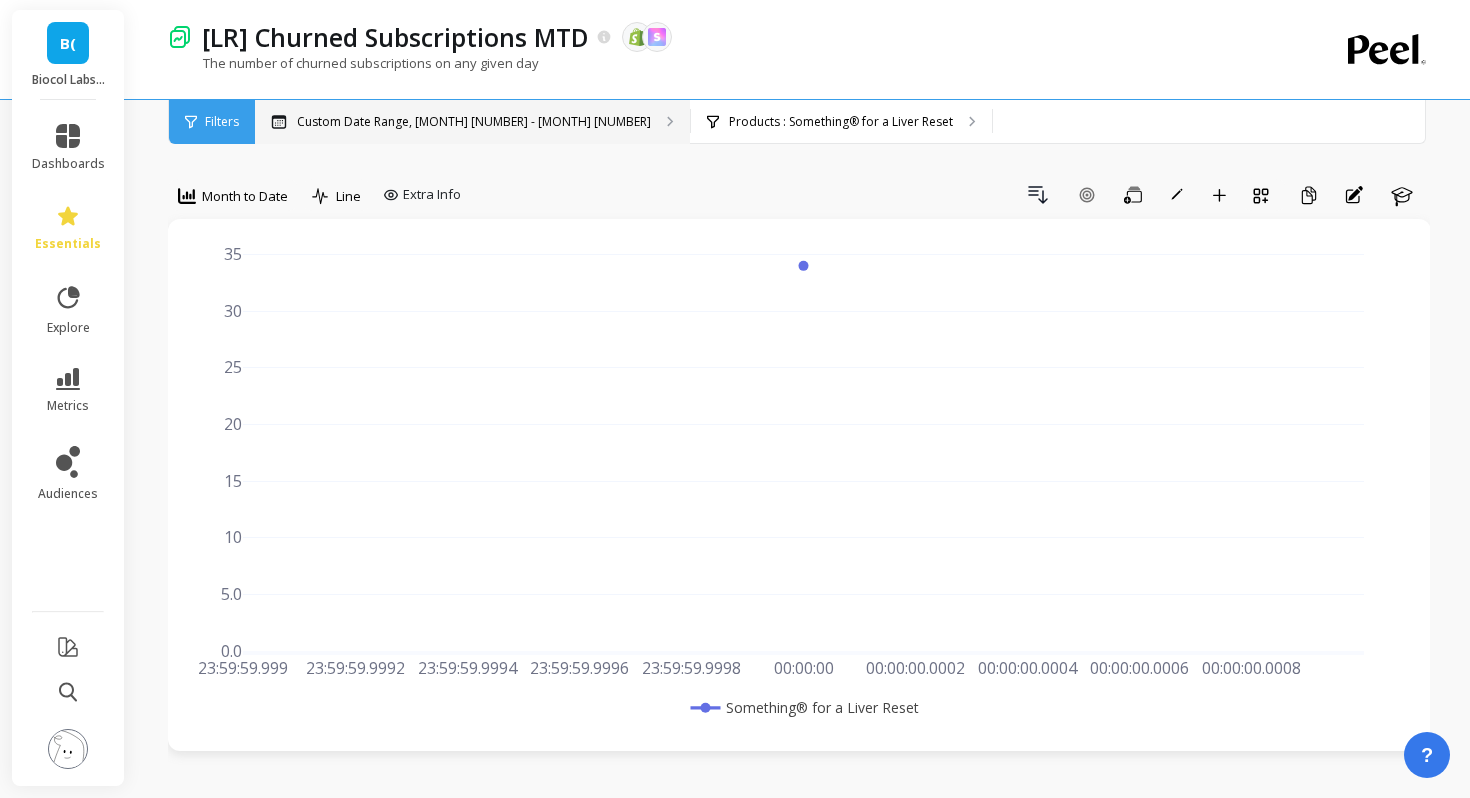 click on "Custom Date Range,  [MONTH] [NUMBER] - [MONTH] [NUMBER]" at bounding box center [472, 122] 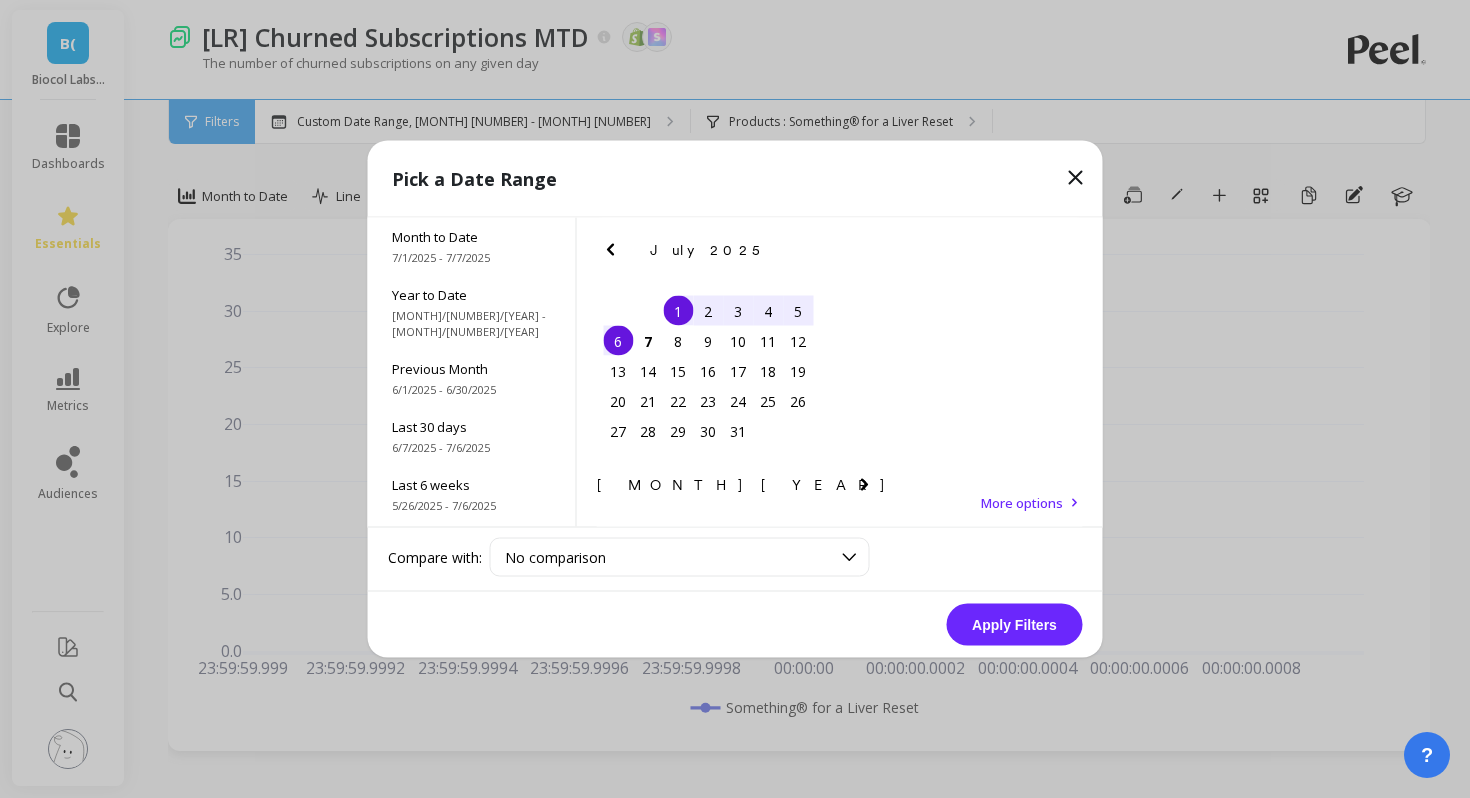 click on "4" at bounding box center (768, 311) 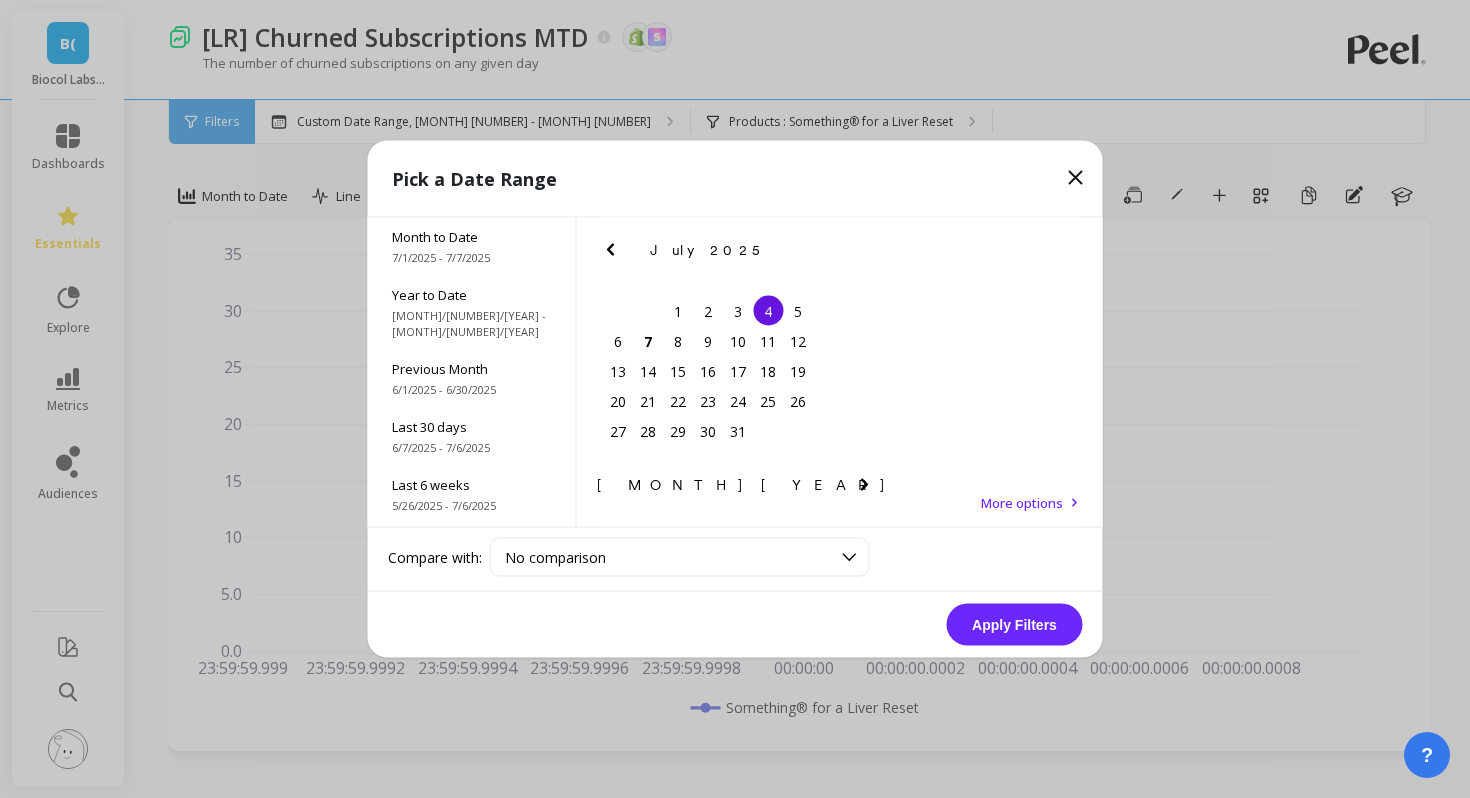 click at bounding box center [1076, 178] 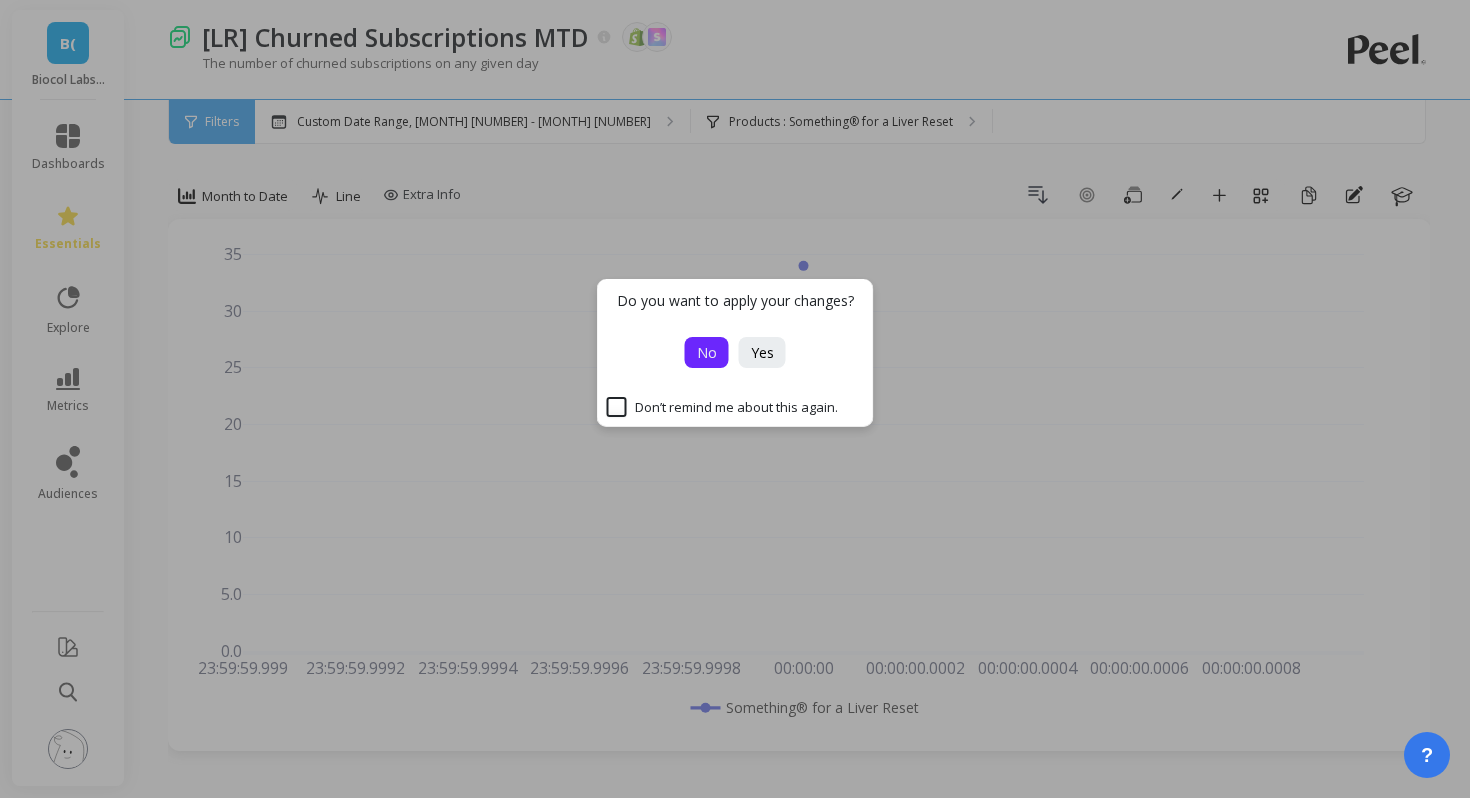 click on "No" at bounding box center (707, 352) 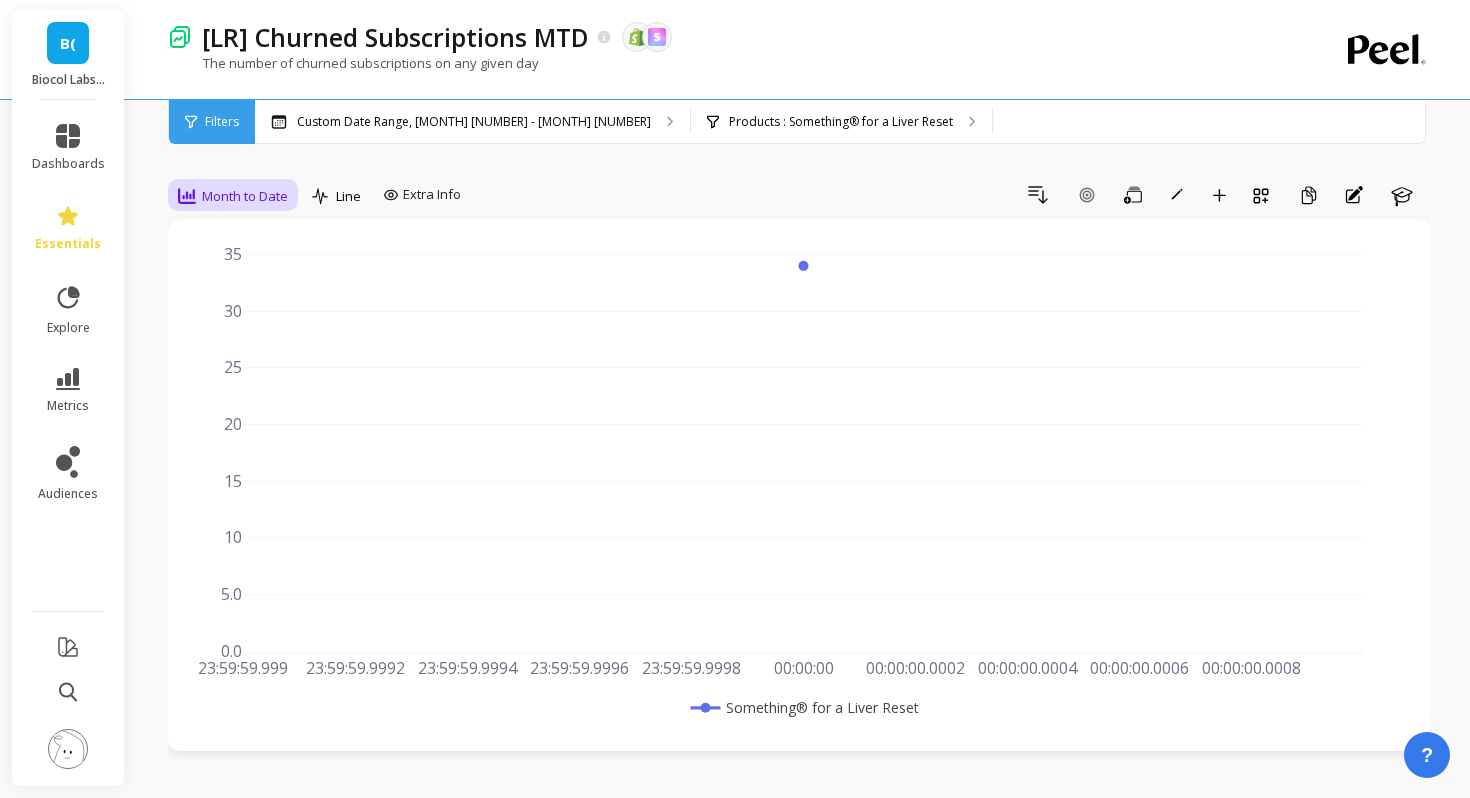 click on "Month to Date" at bounding box center (233, 196) 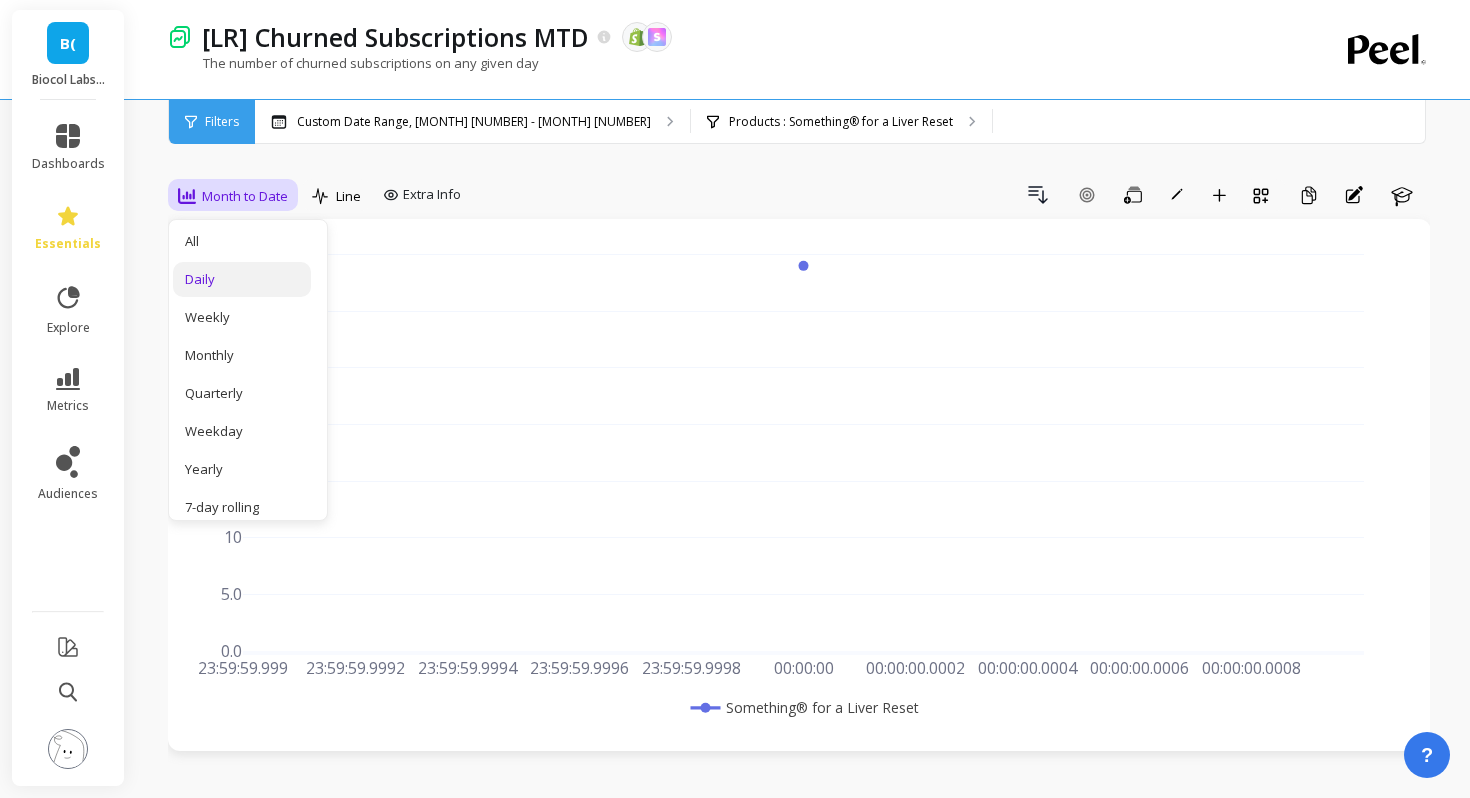 click on "Daily" at bounding box center [242, 279] 